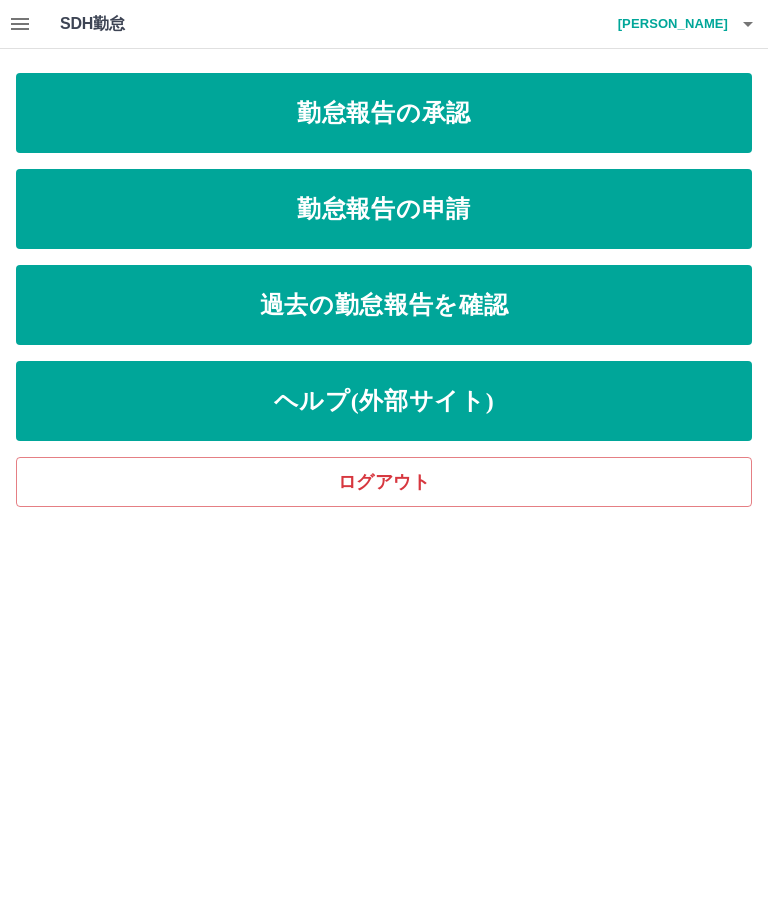 scroll, scrollTop: 0, scrollLeft: 0, axis: both 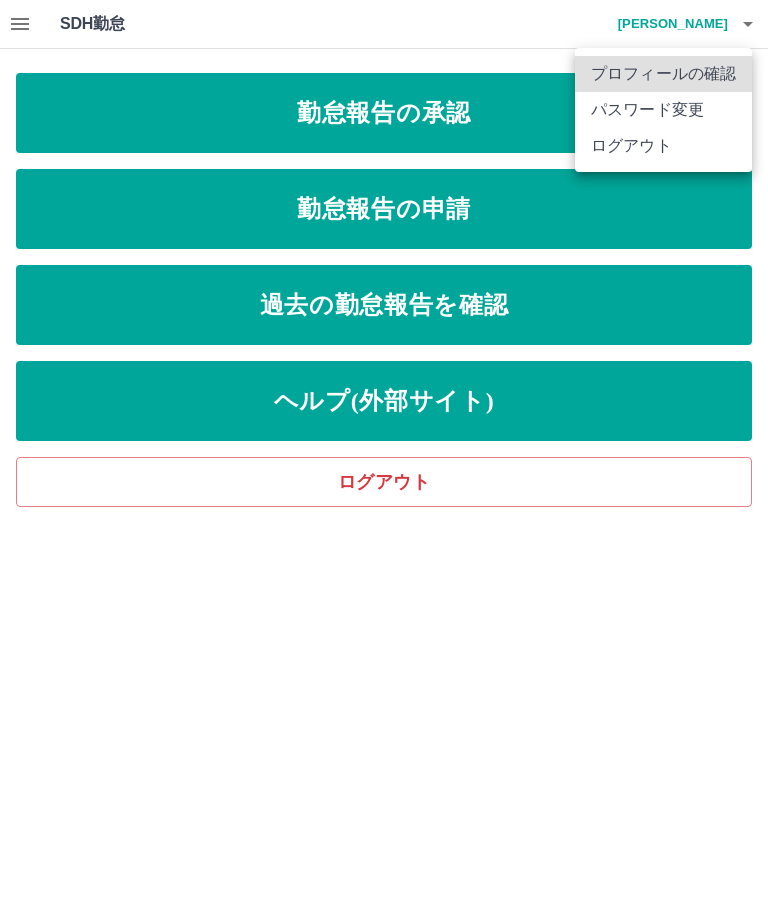 click on "ログアウト" at bounding box center (663, 146) 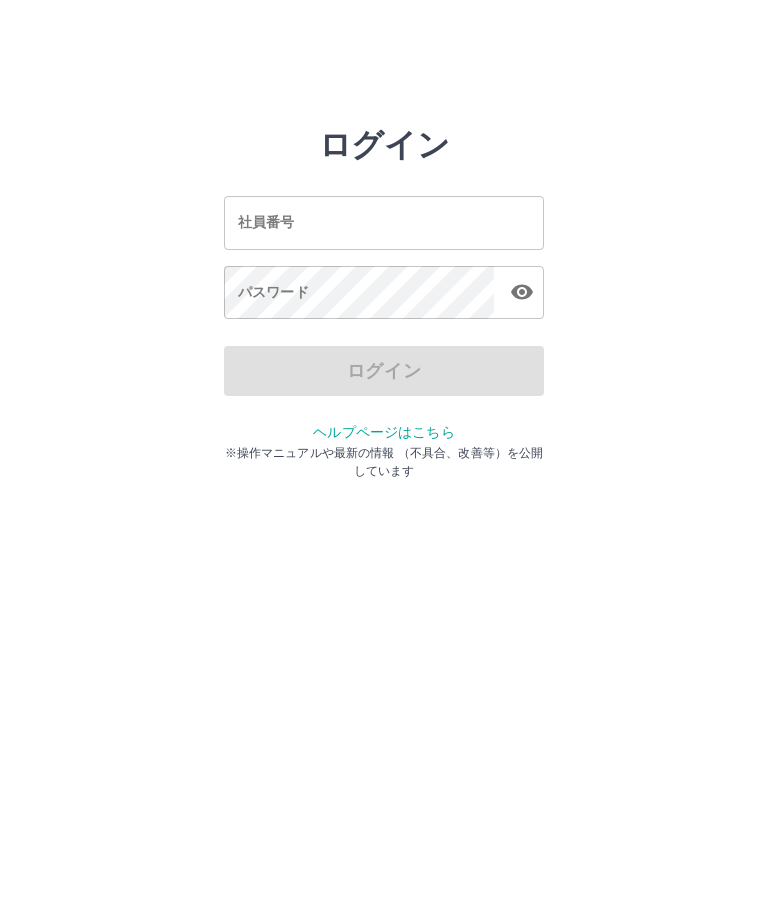 scroll, scrollTop: 0, scrollLeft: 0, axis: both 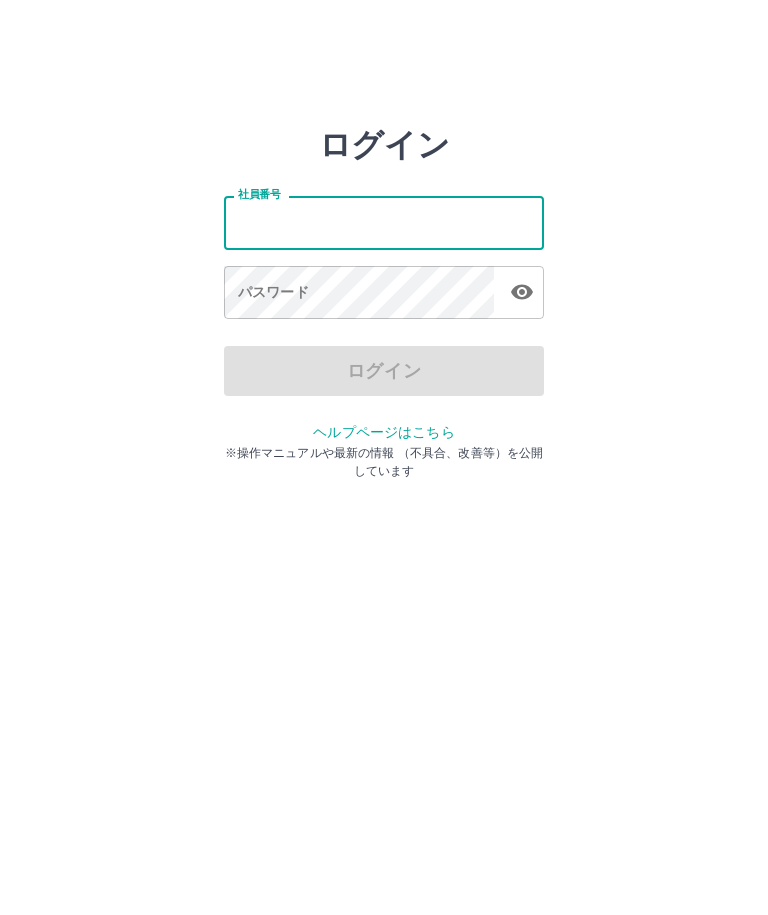 click on "ログイン 社員番号 社員番号 パスワード パスワード ログイン ヘルプページはこちら ※操作マニュアルや最新の情報 （不具合、改善等）を公開しています" at bounding box center [384, 223] 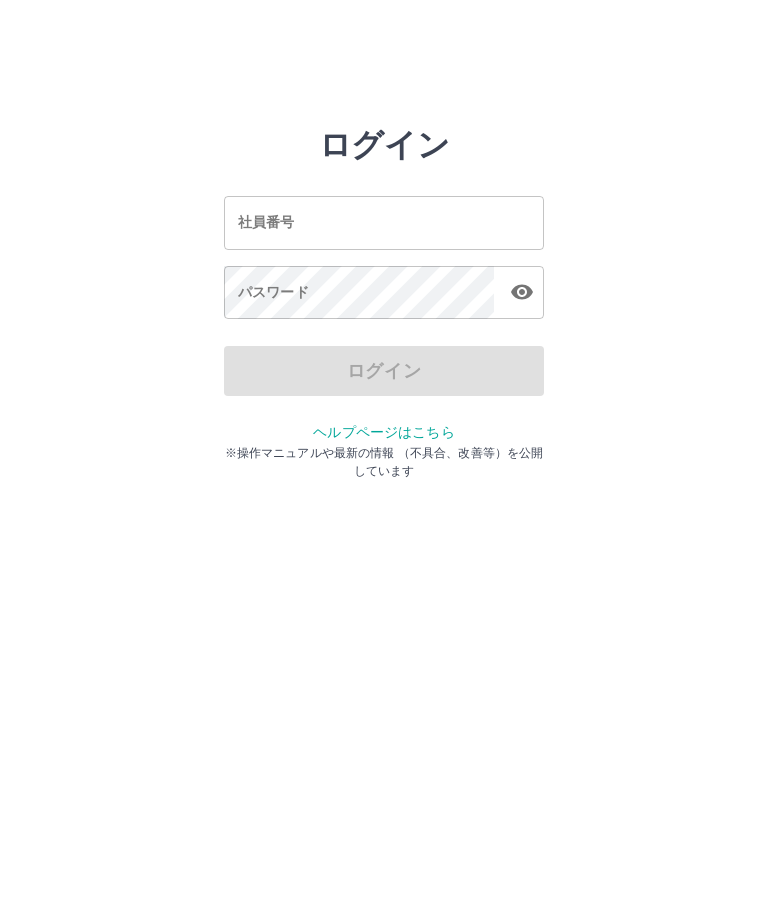 click on "社員番号 社員番号" at bounding box center (384, 222) 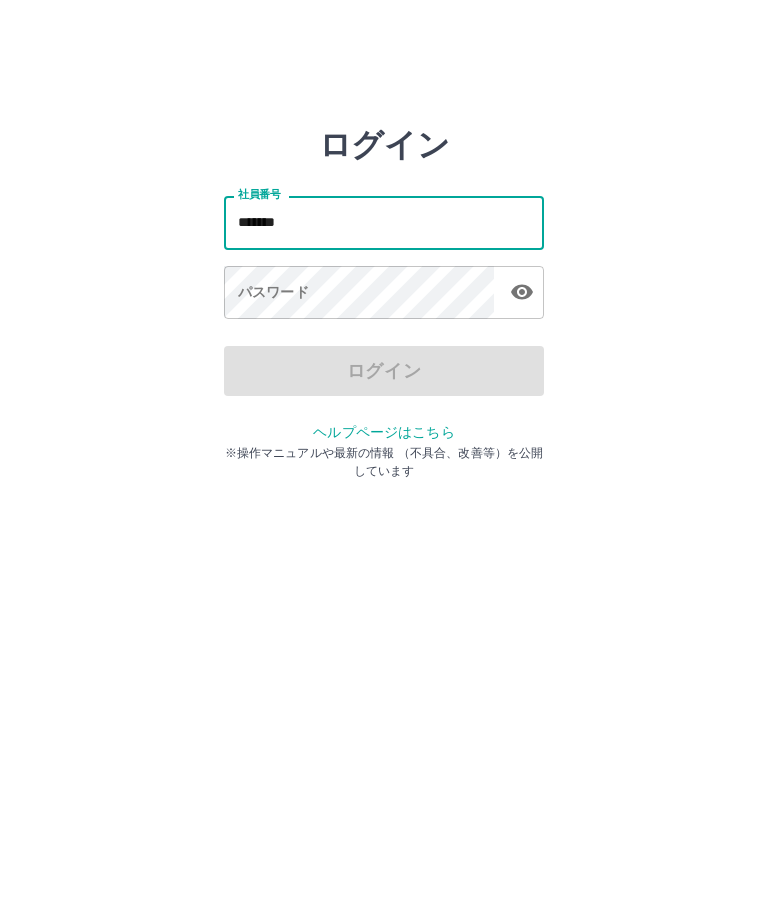 type on "*******" 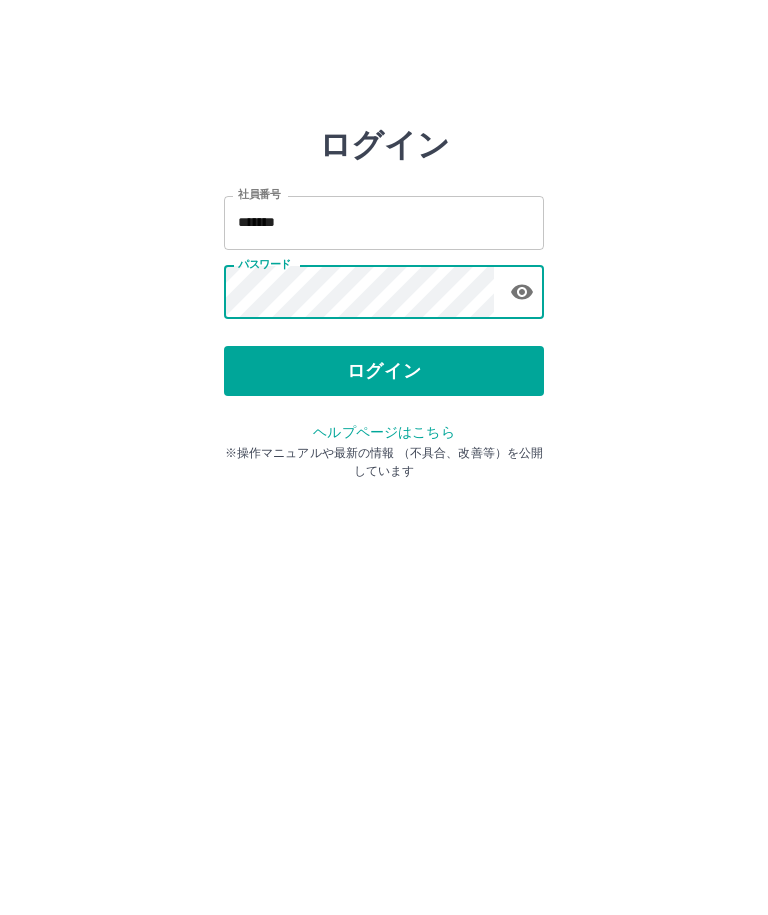 click 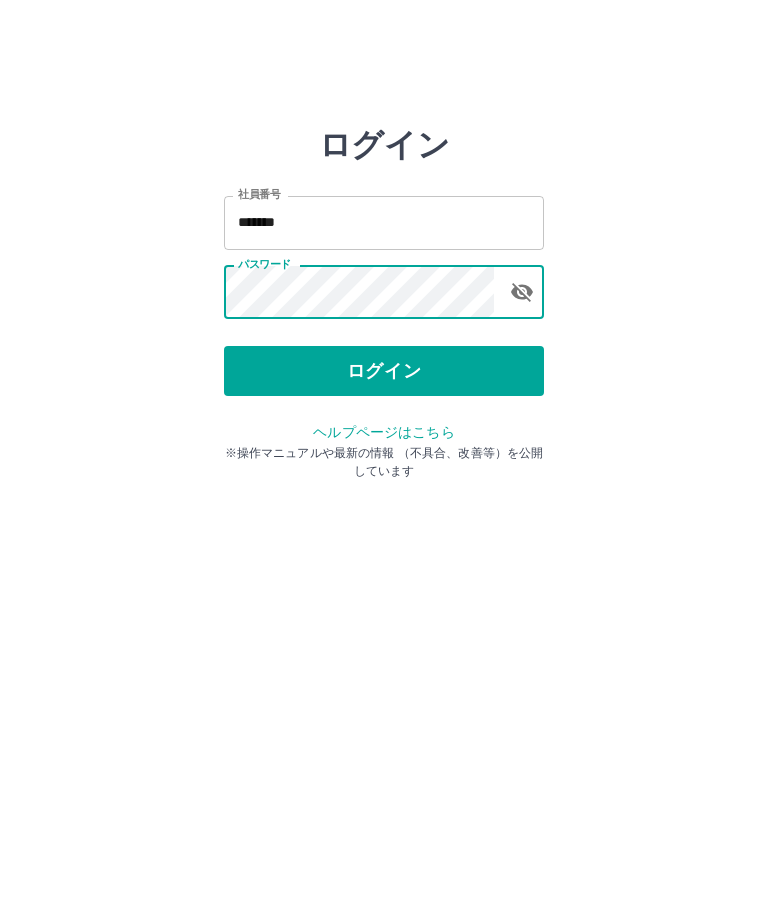 click on "ログイン" at bounding box center (384, 371) 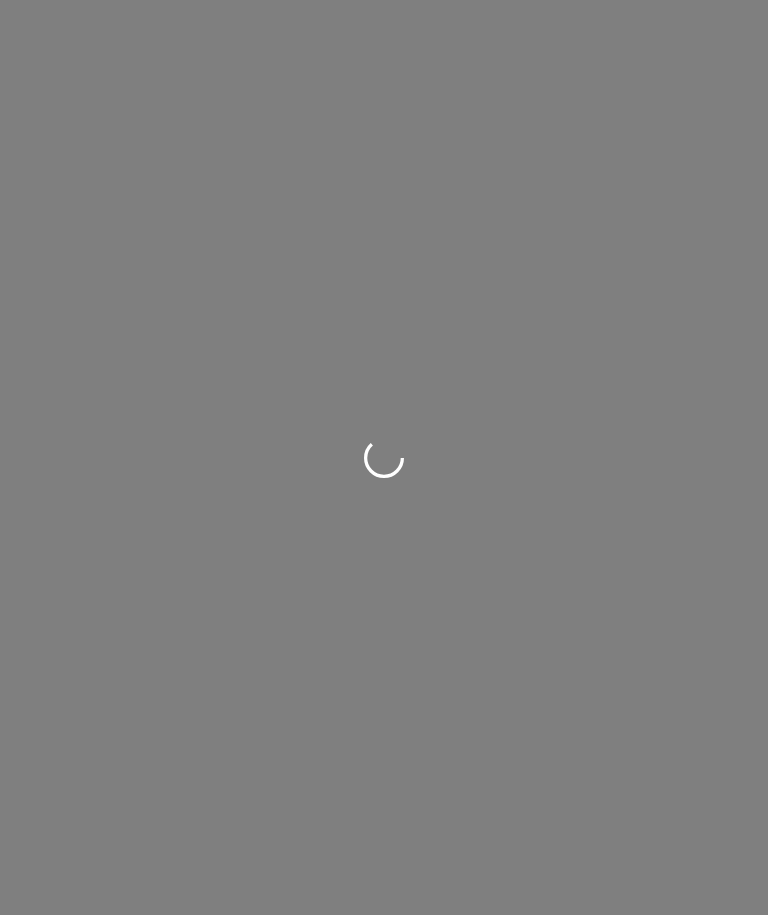 scroll, scrollTop: 0, scrollLeft: 0, axis: both 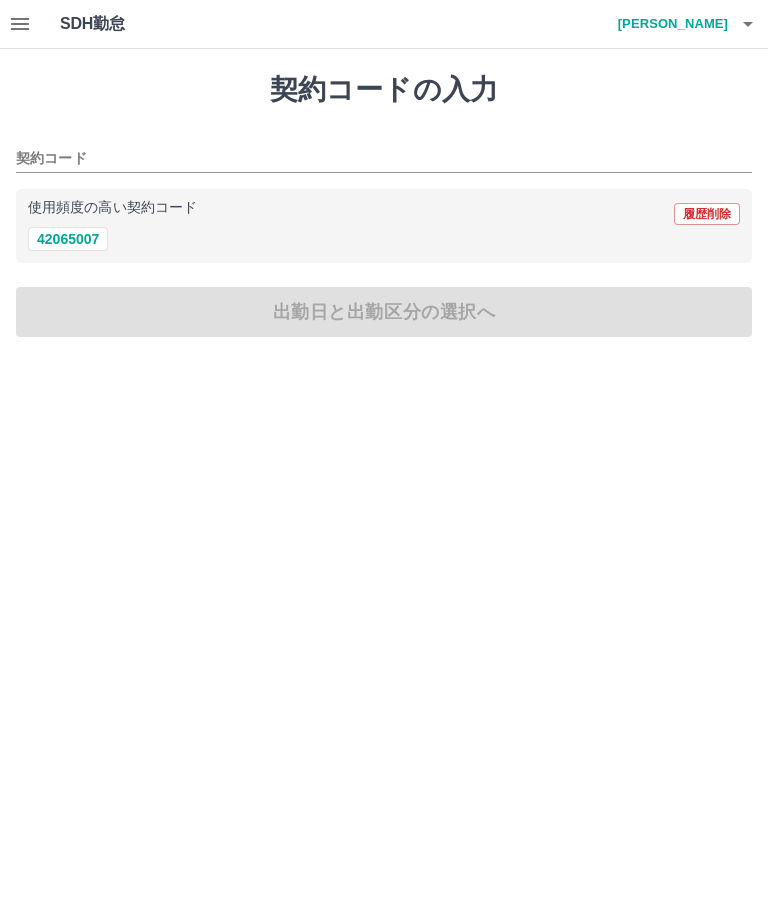 click 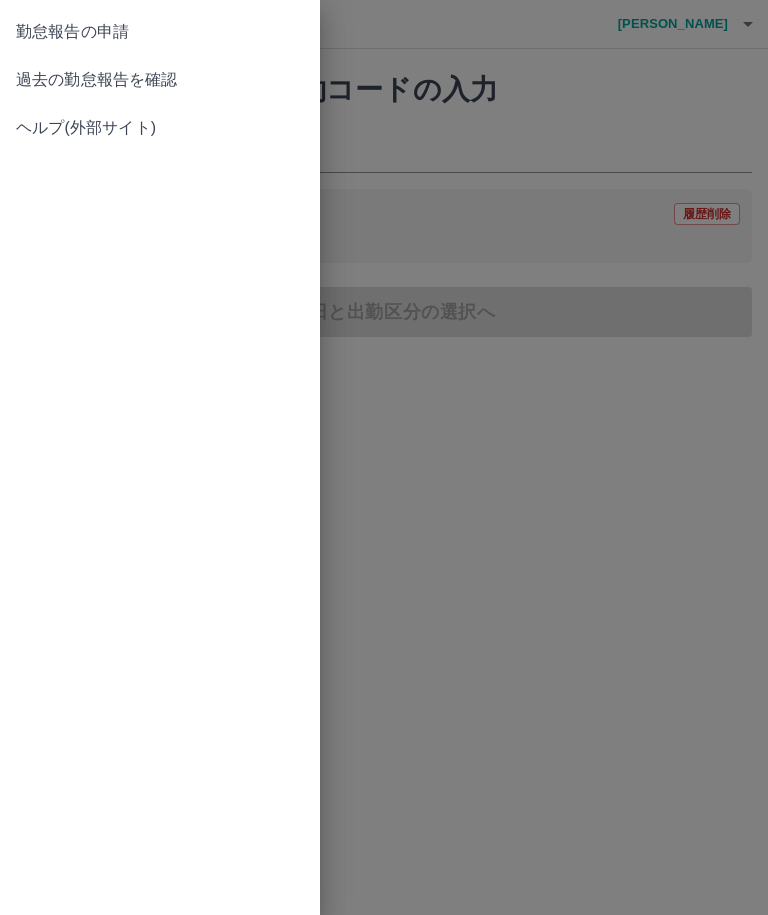 click on "過去の勤怠報告を確認" at bounding box center (160, 80) 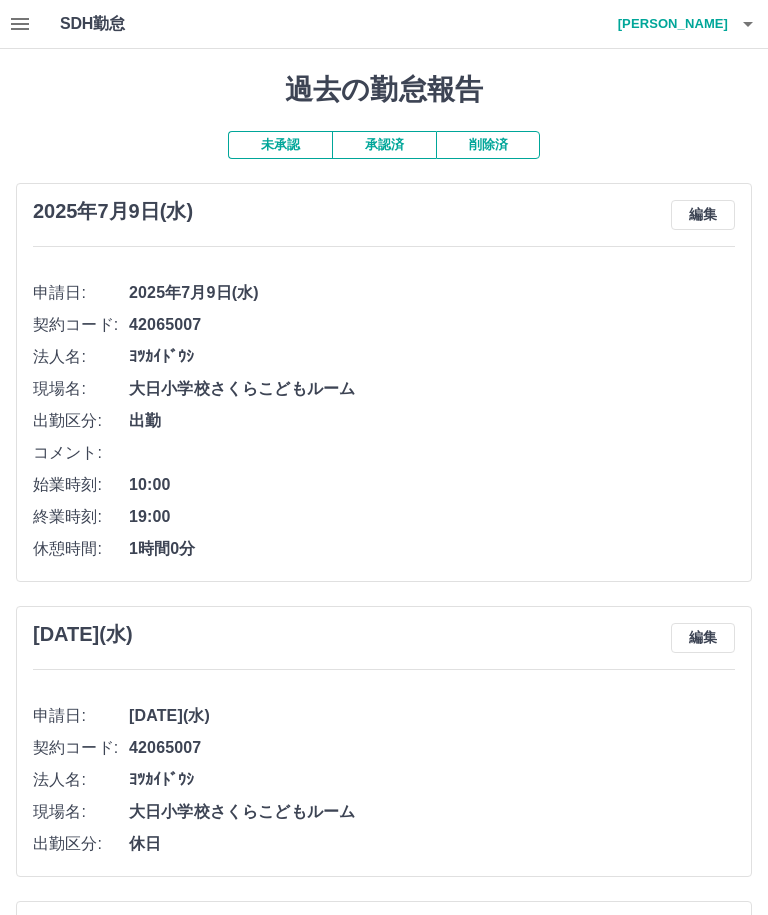click 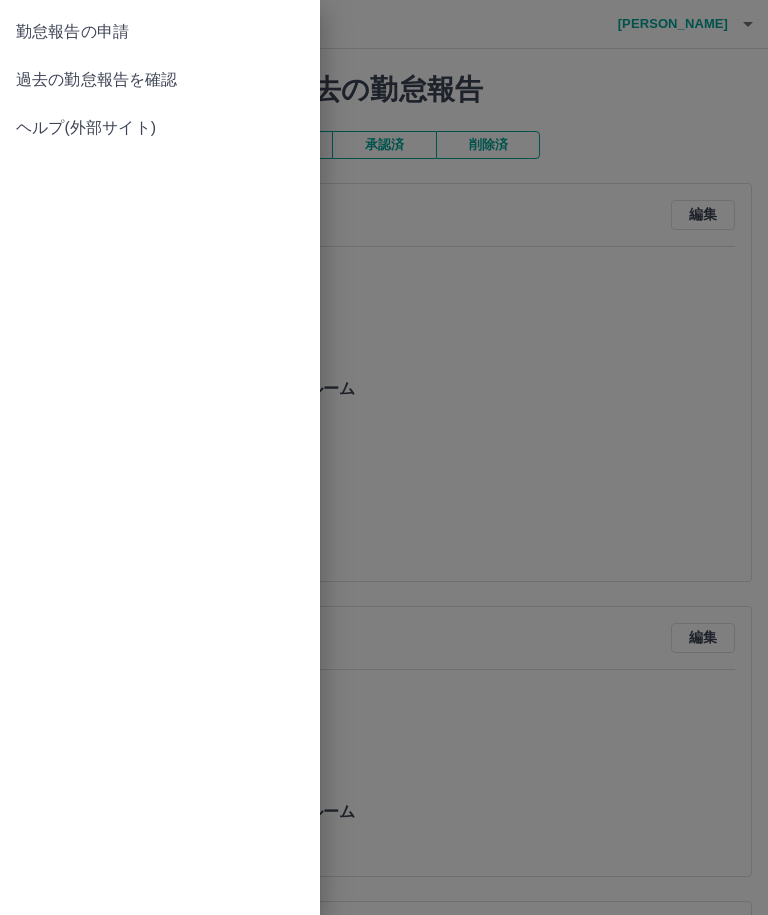 click on "勤怠報告の申請" at bounding box center (160, 32) 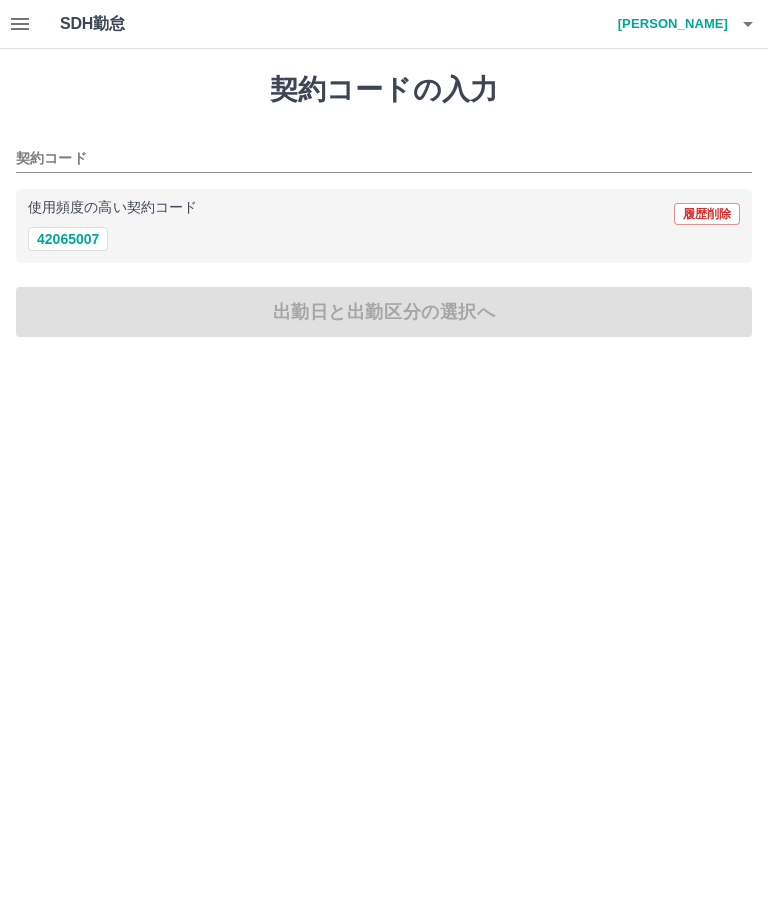 click on "42065007" at bounding box center (68, 239) 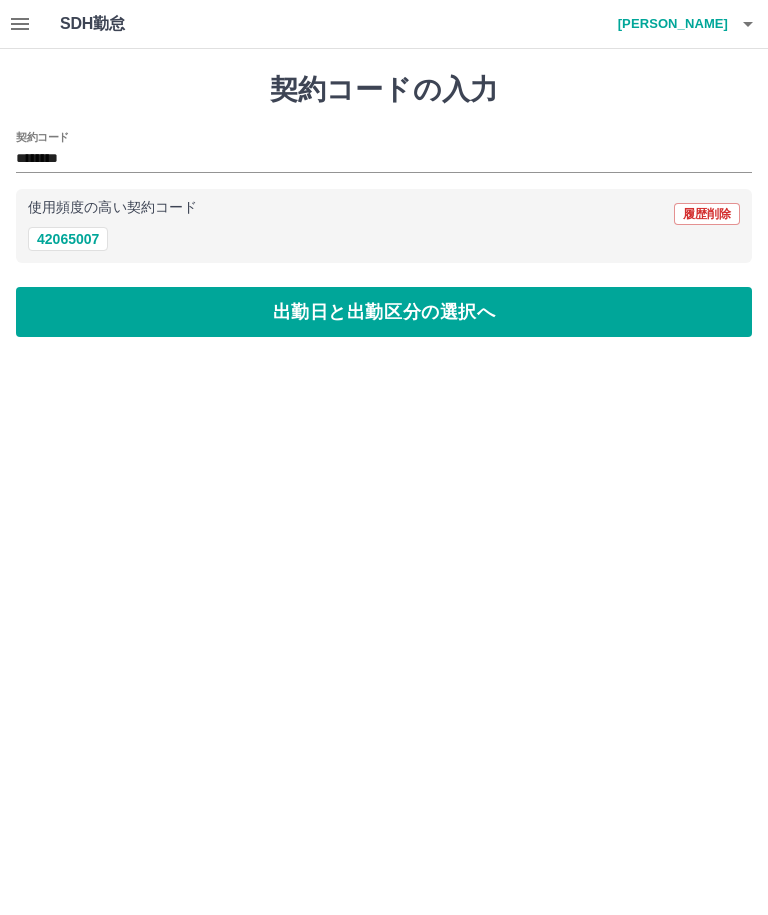 type on "********" 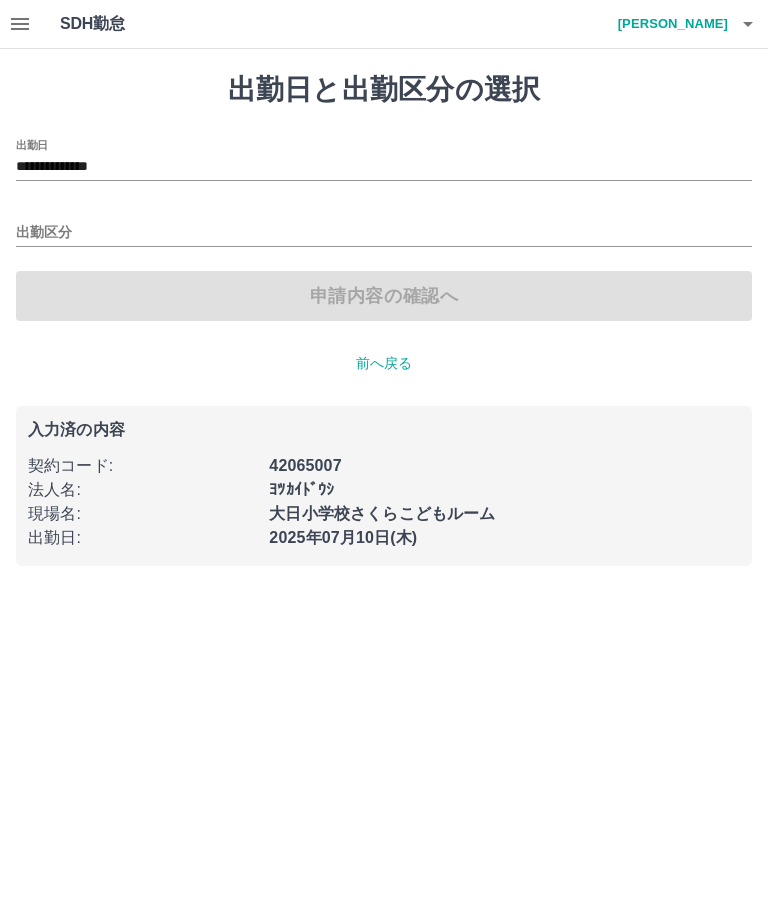 click on "出勤区分" at bounding box center (384, 233) 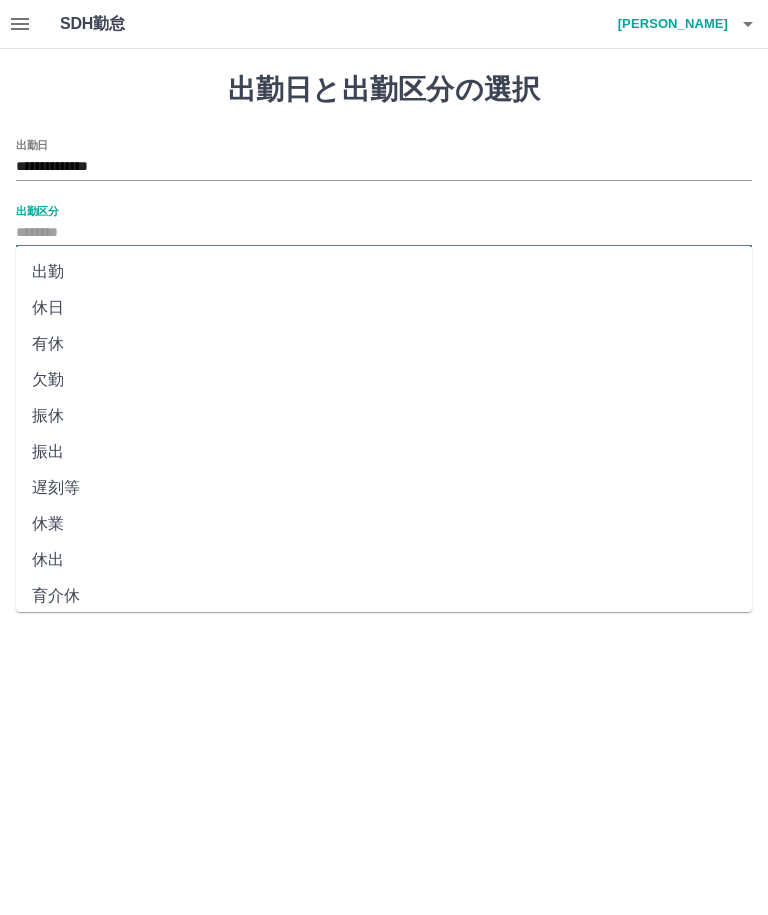 click on "出勤" at bounding box center [384, 272] 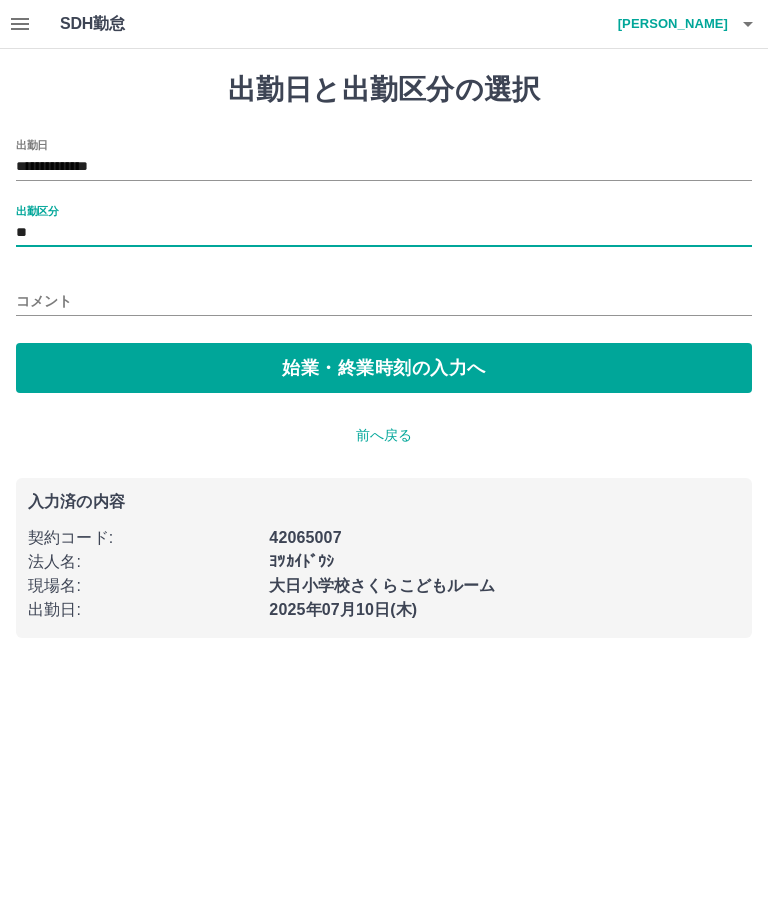 click on "始業・終業時刻の入力へ" at bounding box center [384, 368] 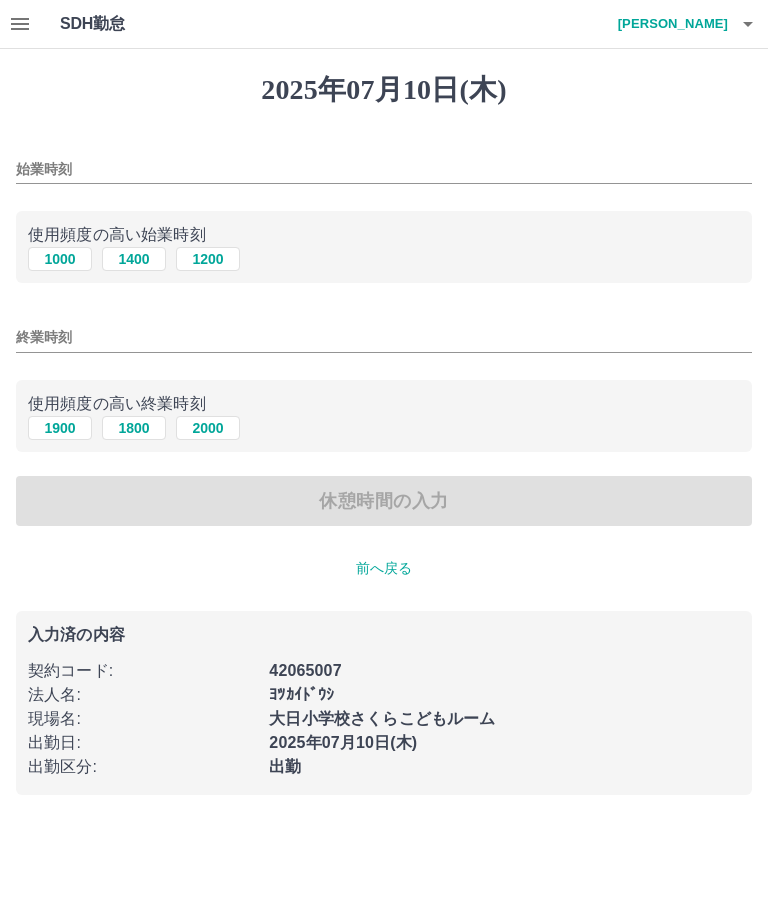 click on "1000" at bounding box center (60, 259) 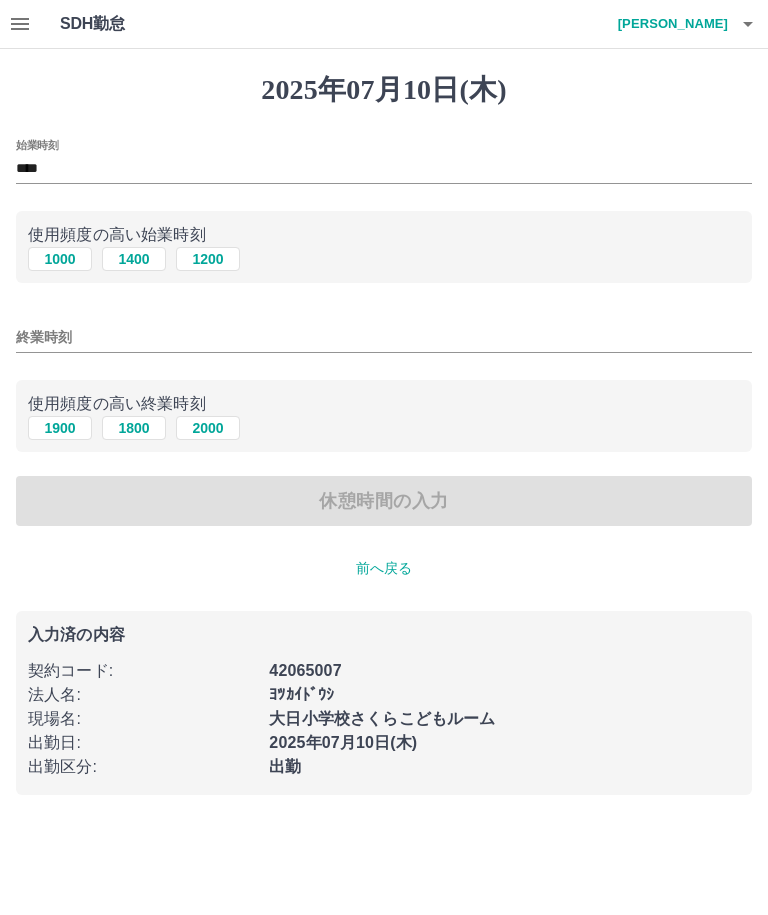 click on "1900" at bounding box center [60, 428] 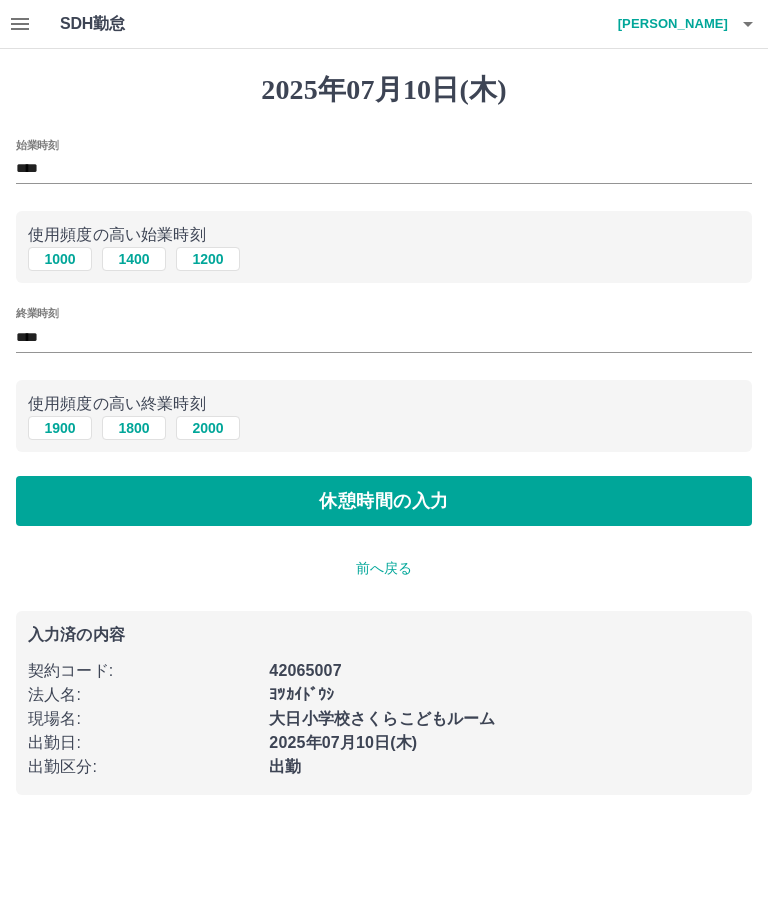 click on "休憩時間の入力" at bounding box center (384, 501) 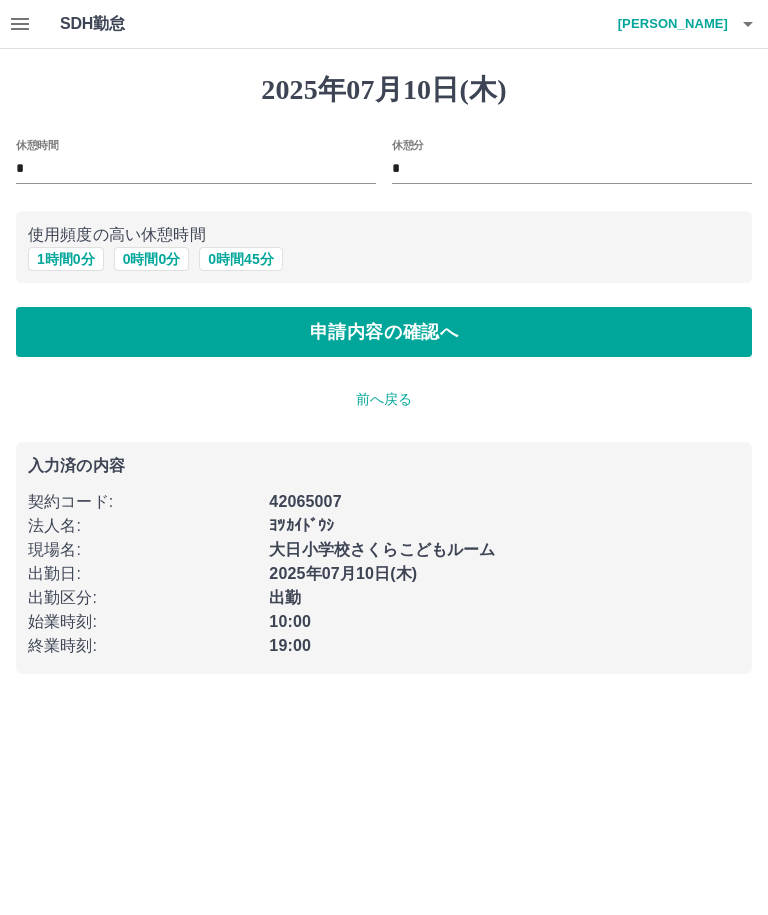 click on "申請内容の確認へ" at bounding box center (384, 332) 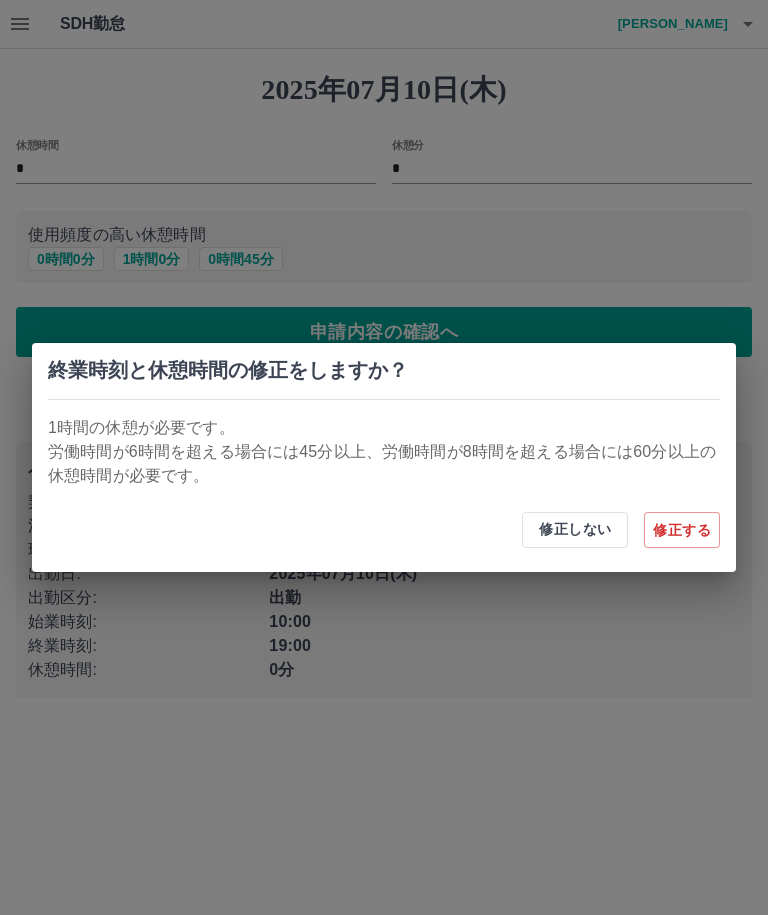 click on "修正しない" at bounding box center (575, 530) 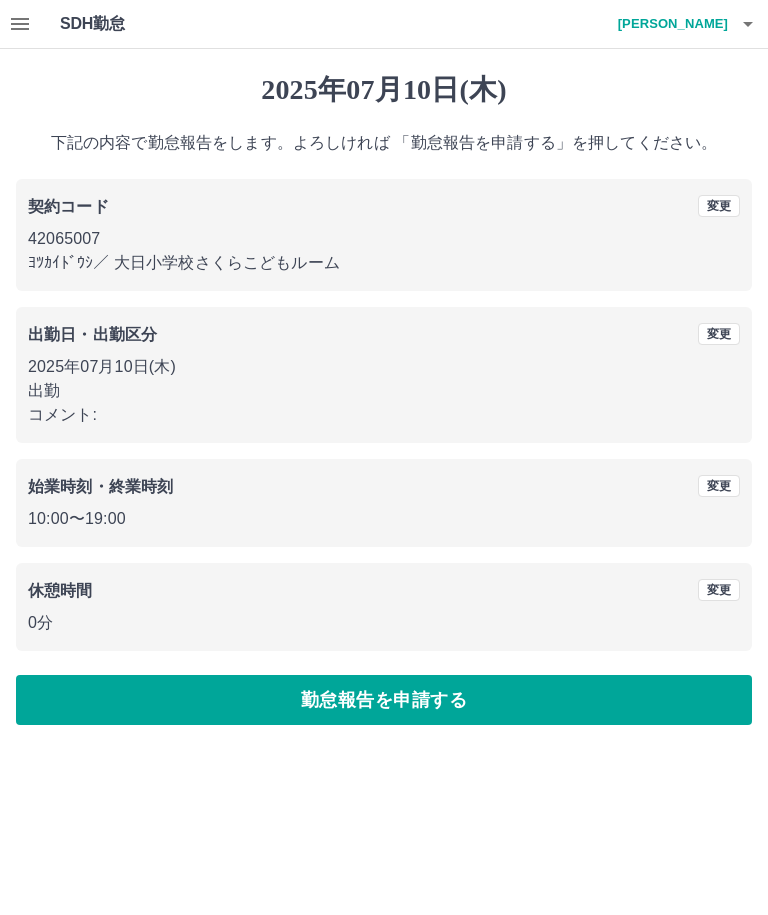 click on "変更" at bounding box center [719, 590] 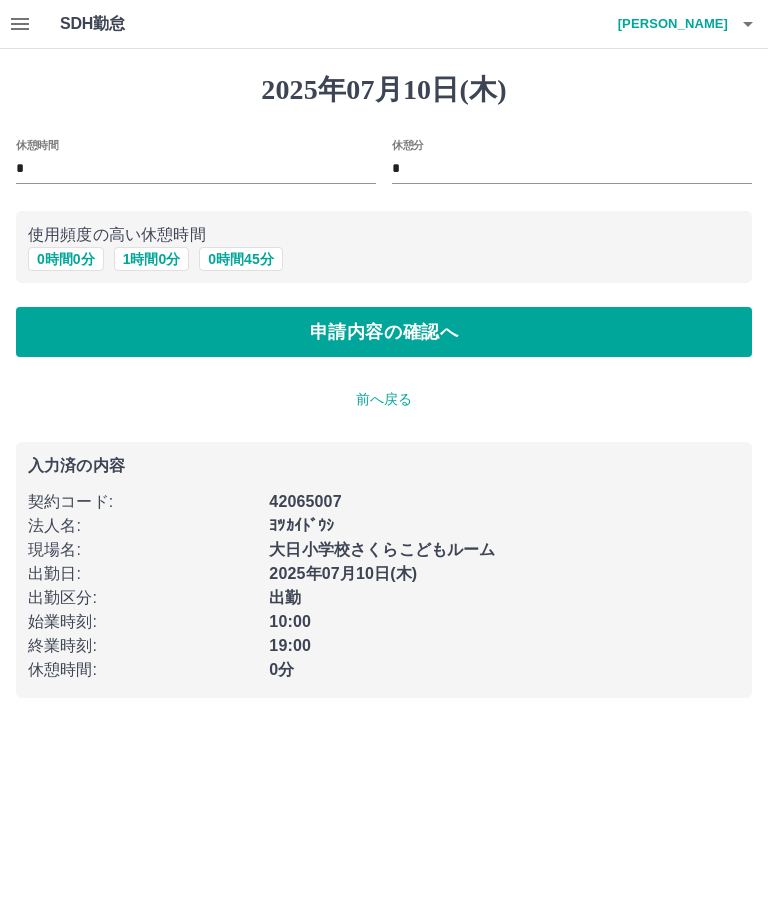 click on "1 時間 0 分" at bounding box center (152, 259) 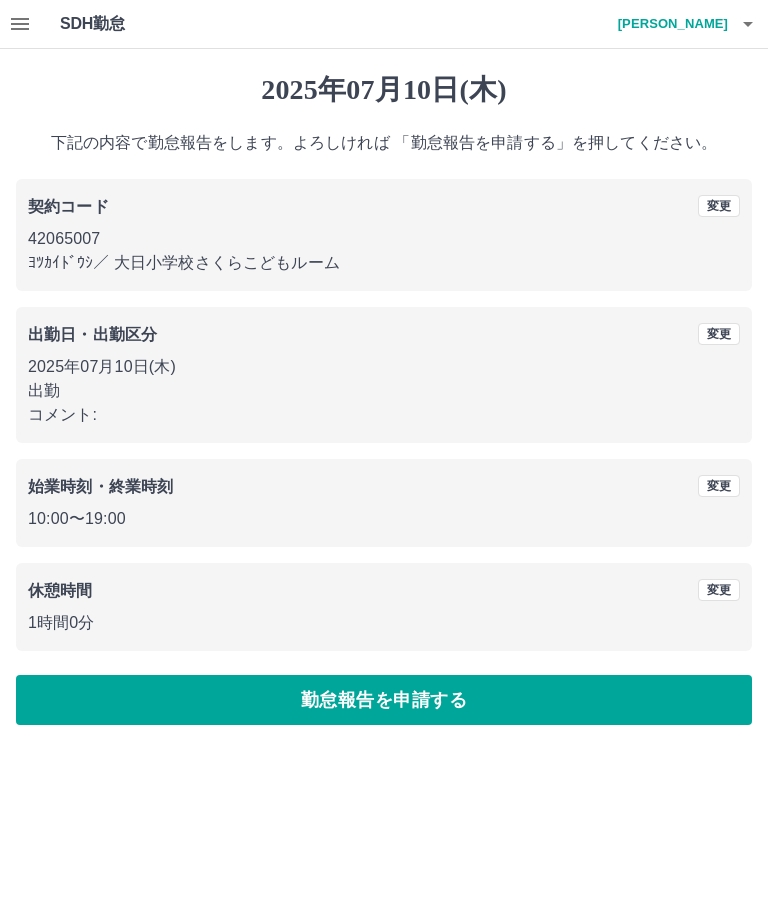 click on "勤怠報告を申請する" at bounding box center (384, 700) 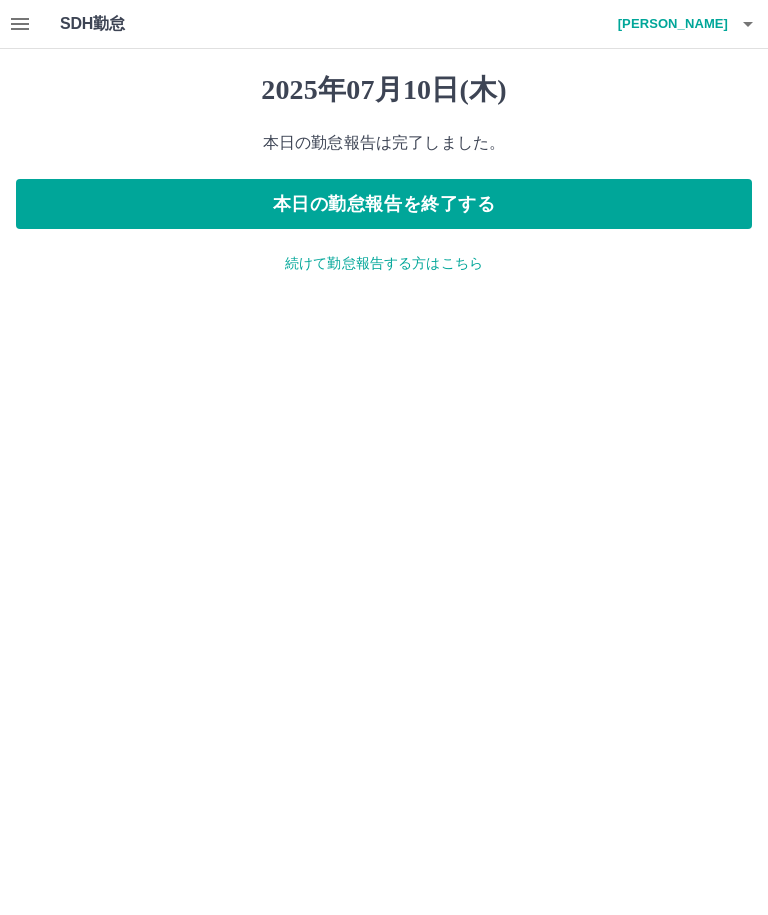 click on "続けて勤怠報告する方はこちら" at bounding box center [384, 263] 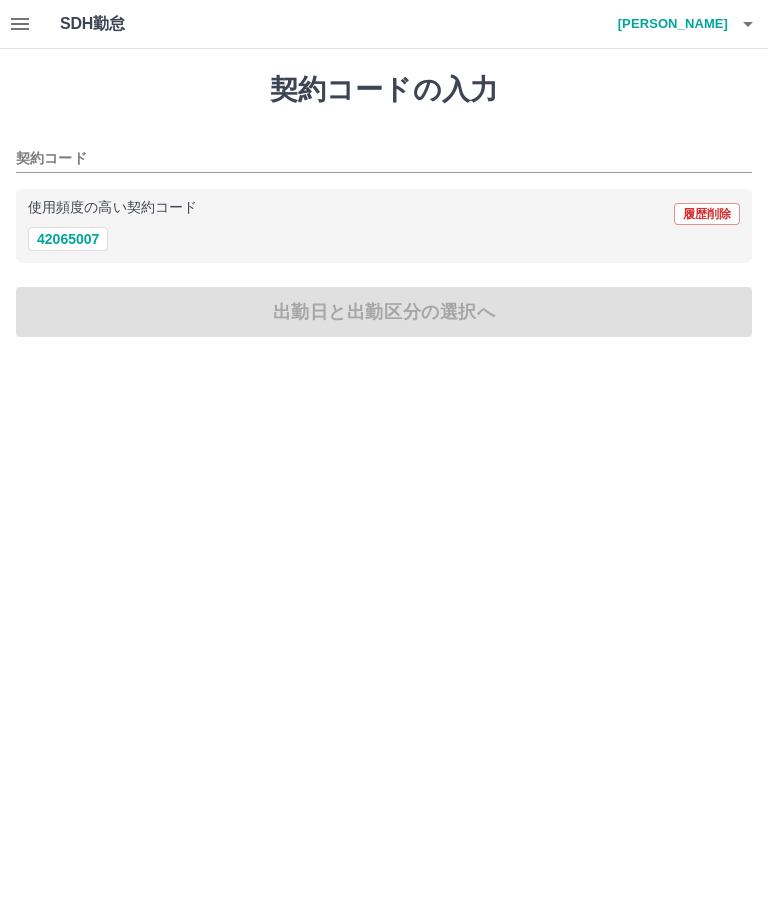 click on "42065007" at bounding box center [68, 239] 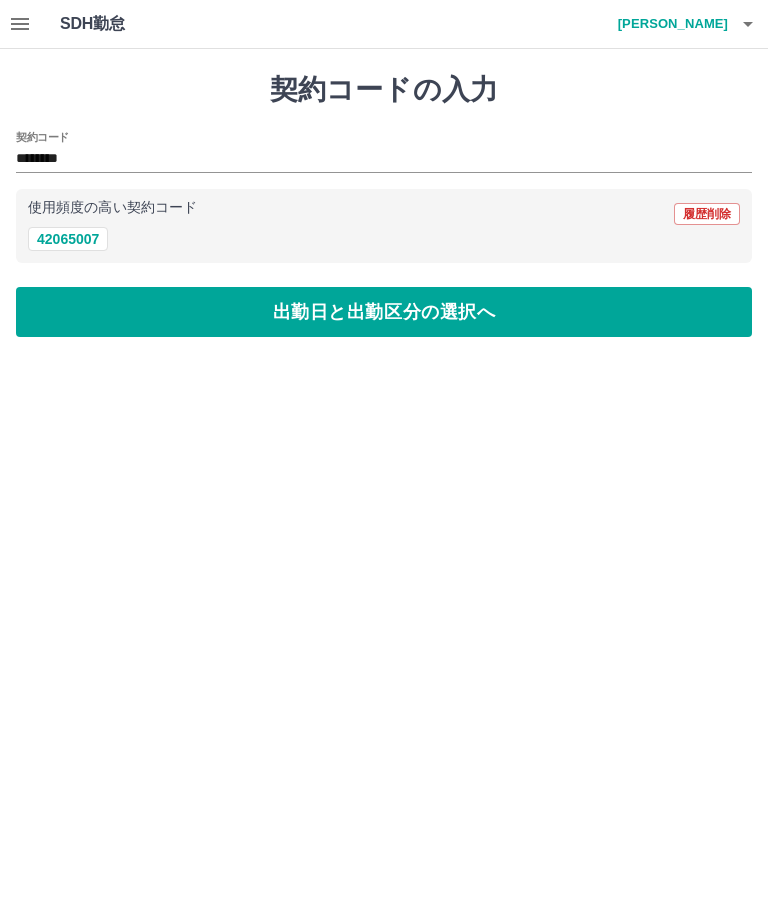 click on "出勤日と出勤区分の選択へ" at bounding box center (384, 312) 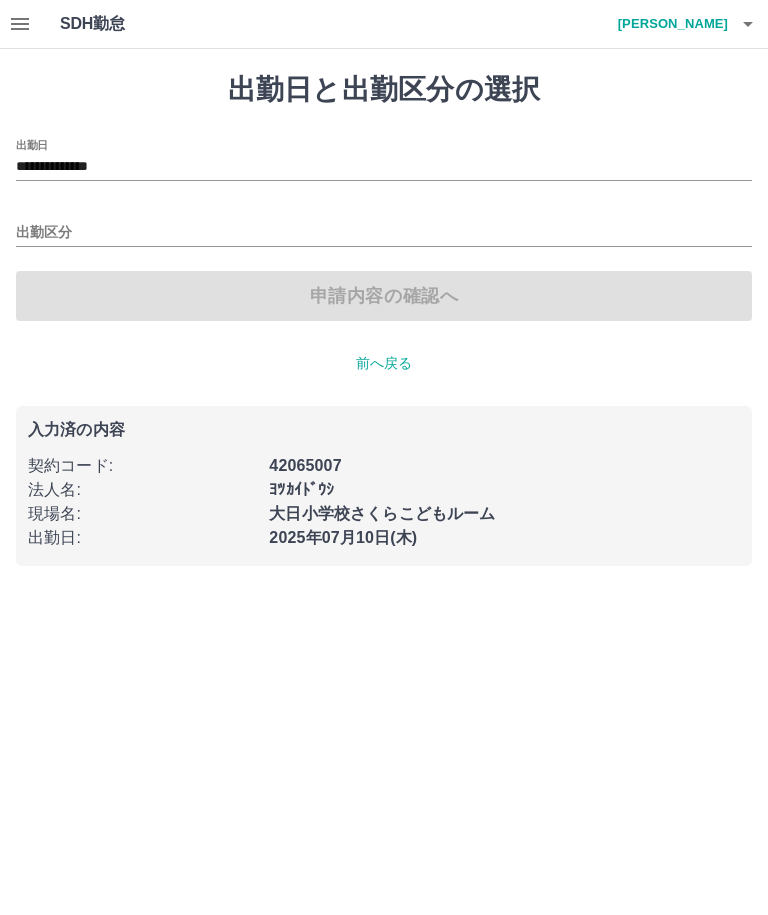 click on "**********" at bounding box center (384, 167) 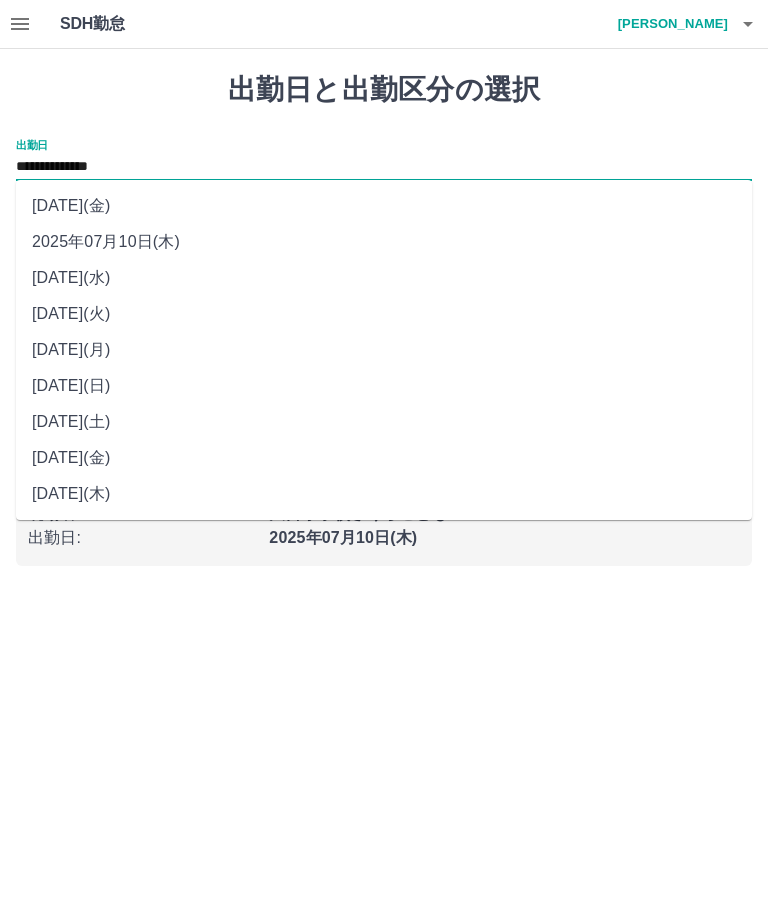 click on "2025年07月11日(金)" at bounding box center (384, 206) 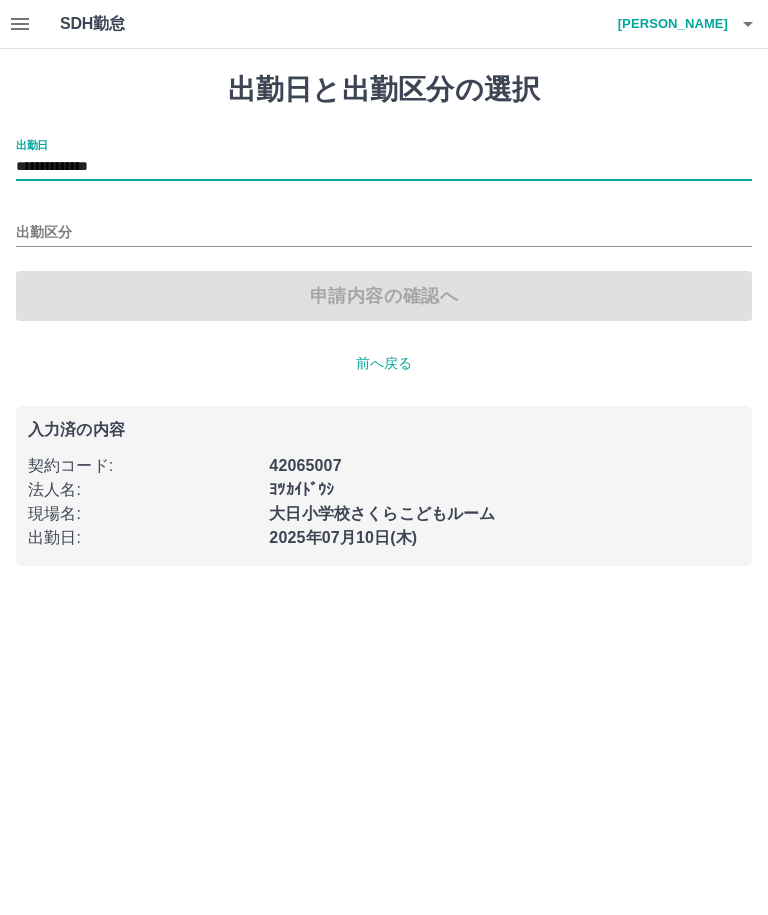 click on "出勤区分" at bounding box center (384, 233) 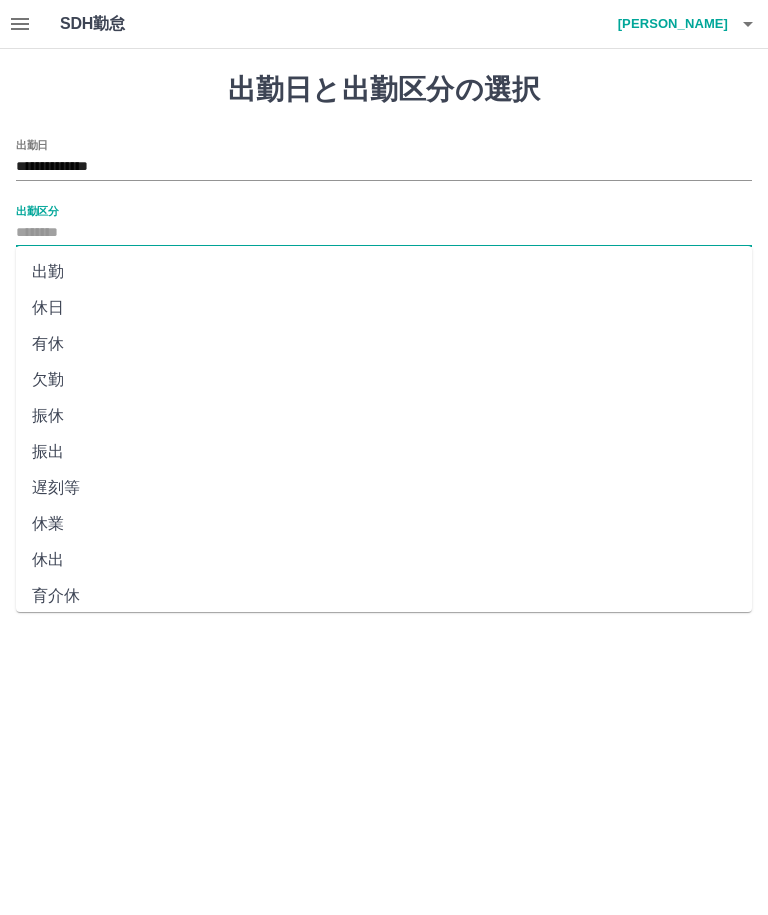 click on "休日" at bounding box center (384, 308) 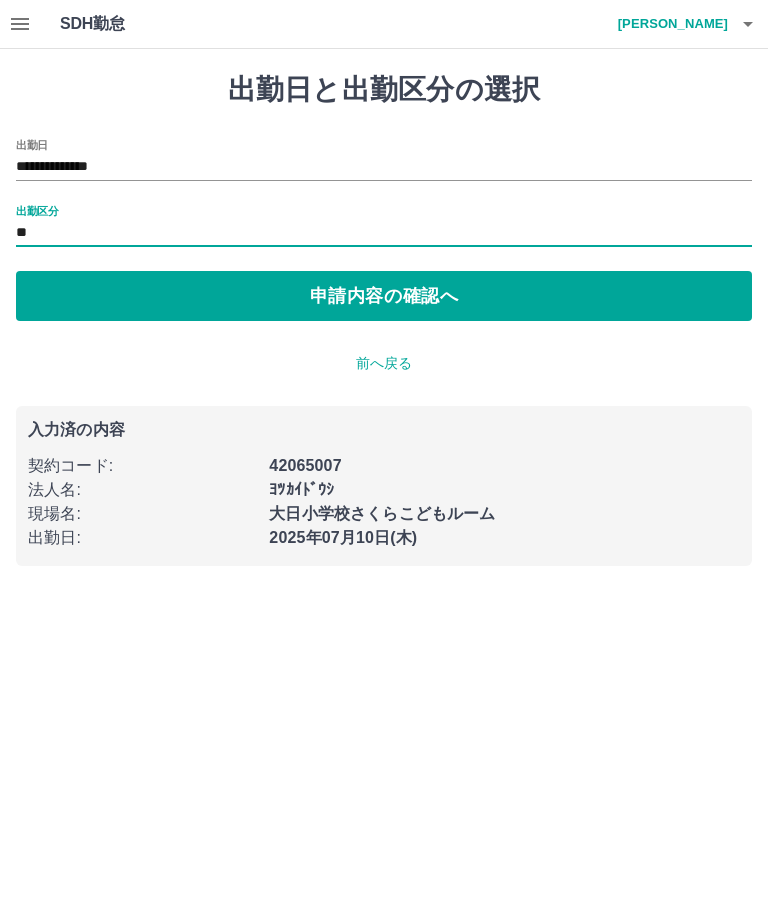 click on "申請内容の確認へ" at bounding box center [384, 296] 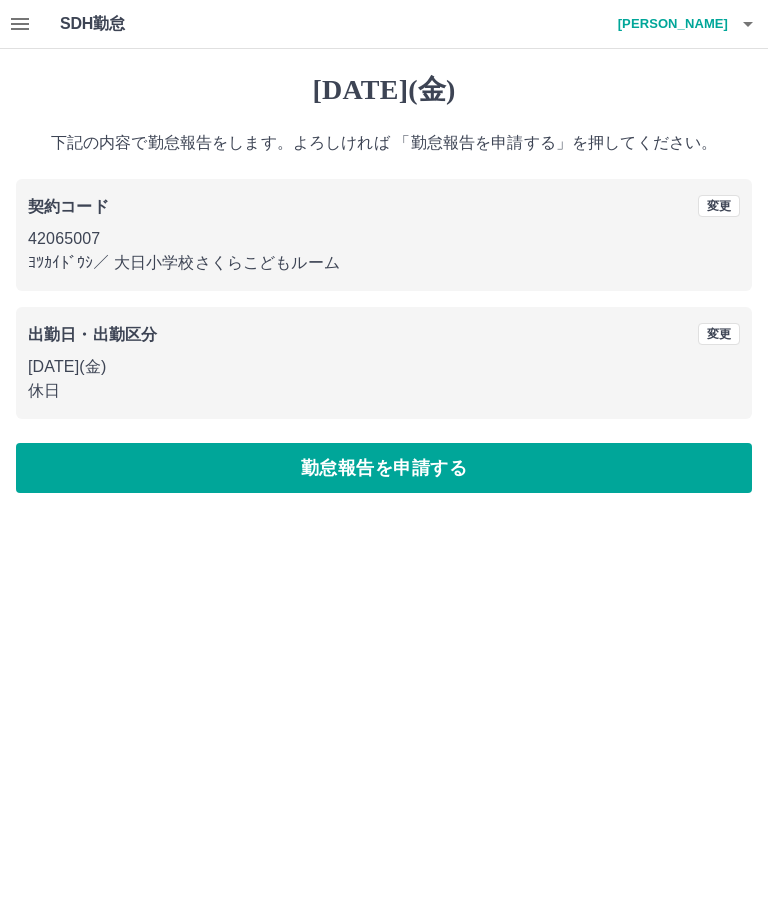 click on "勤怠報告を申請する" at bounding box center [384, 468] 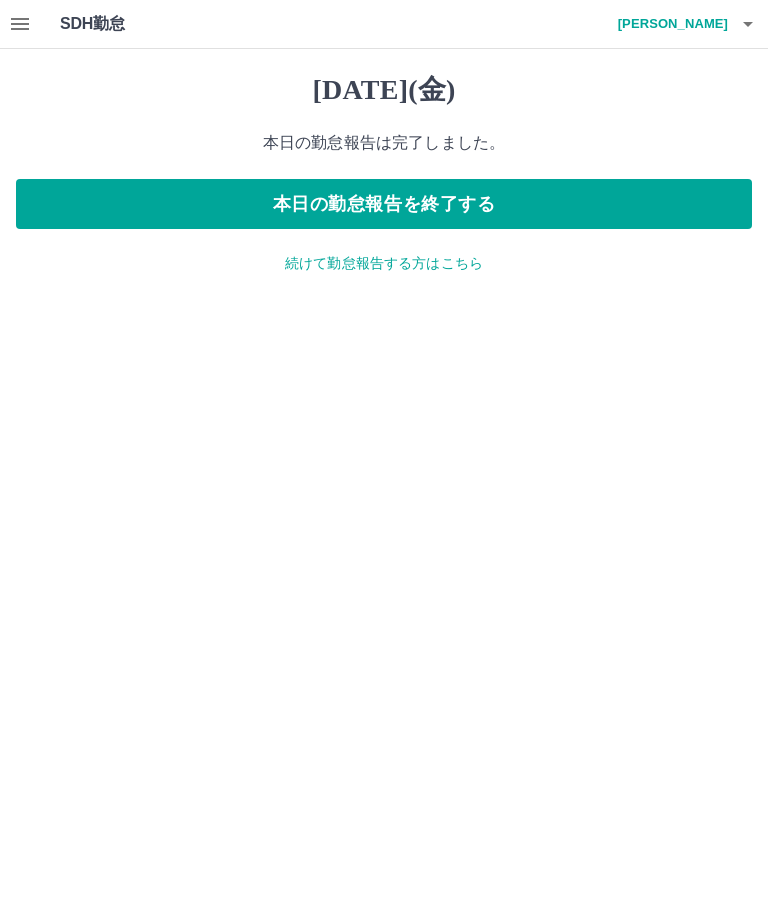 click on "本日の勤怠報告を終了する" at bounding box center [384, 204] 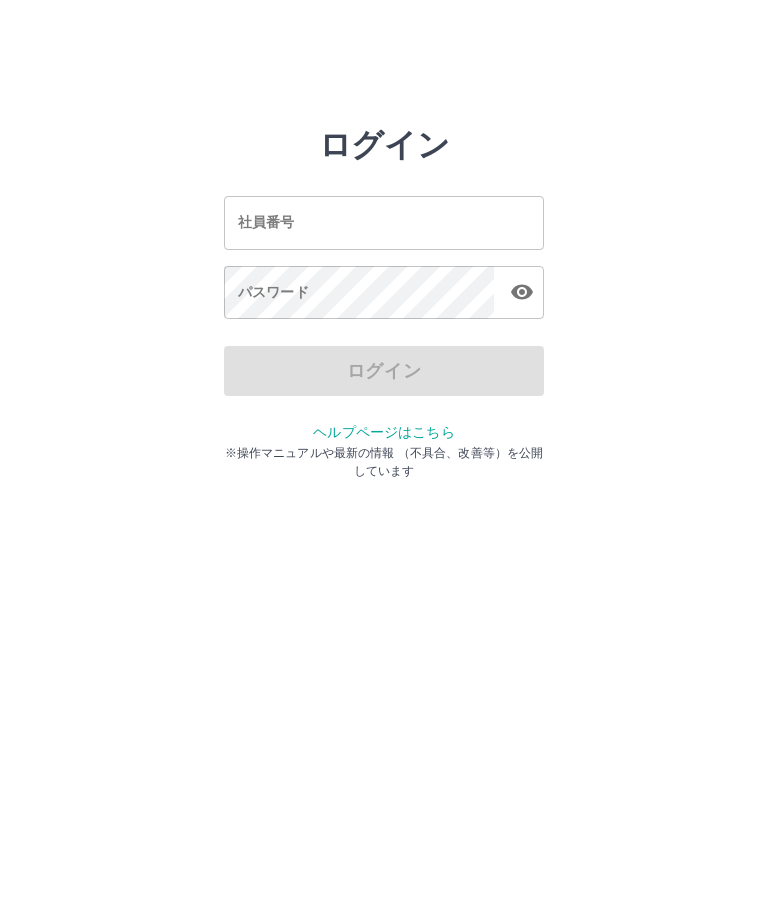 scroll, scrollTop: 0, scrollLeft: 0, axis: both 